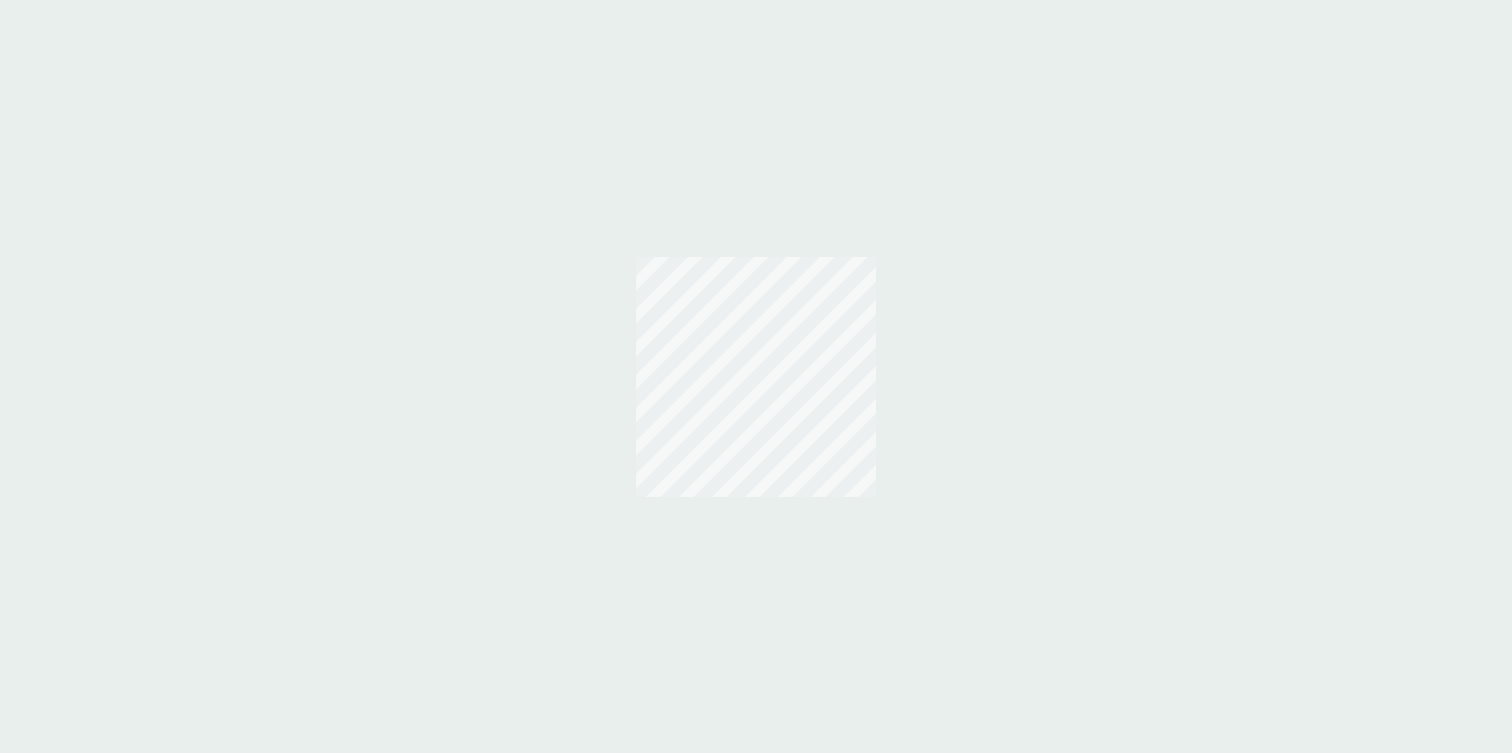 scroll, scrollTop: 0, scrollLeft: 0, axis: both 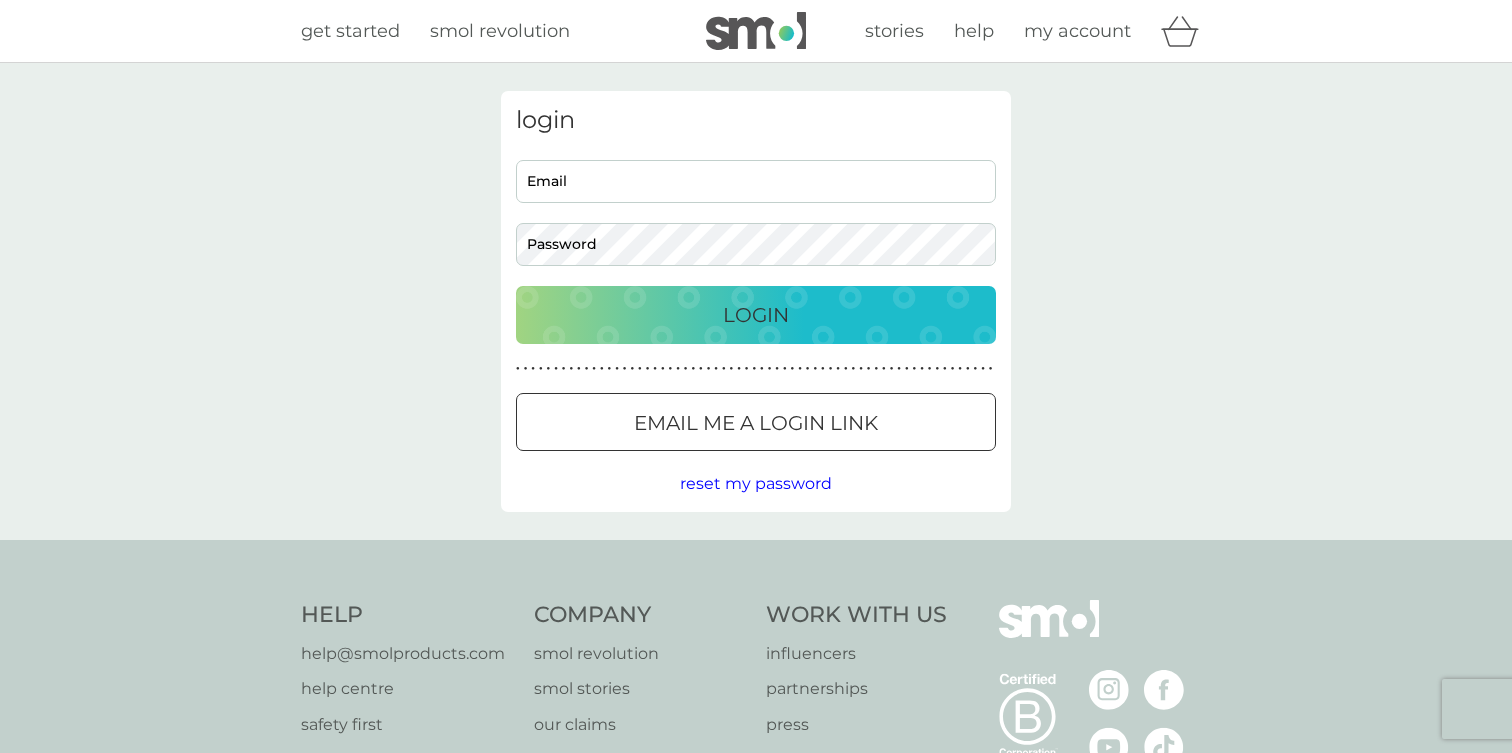 type on "[EMAIL]" 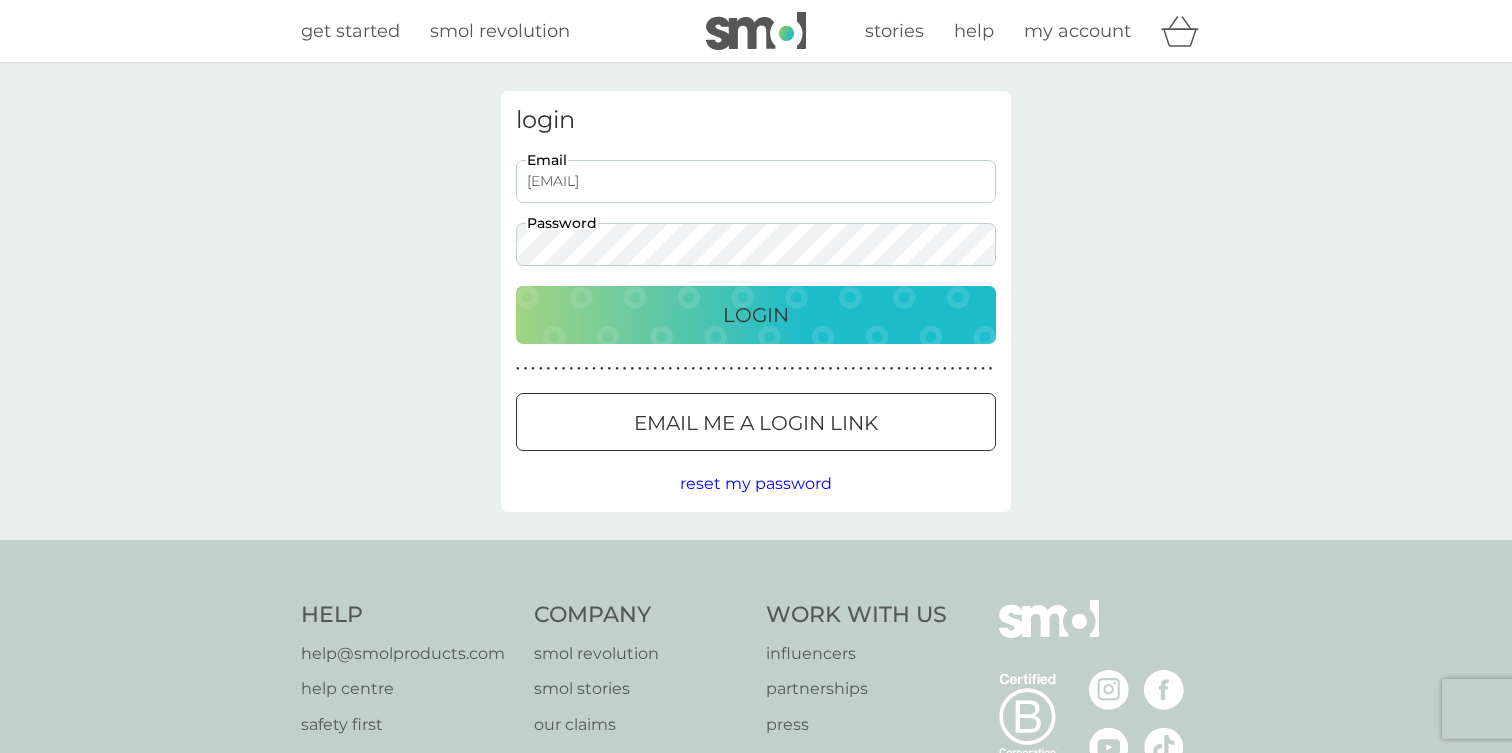 click on "Login" at bounding box center [756, 315] 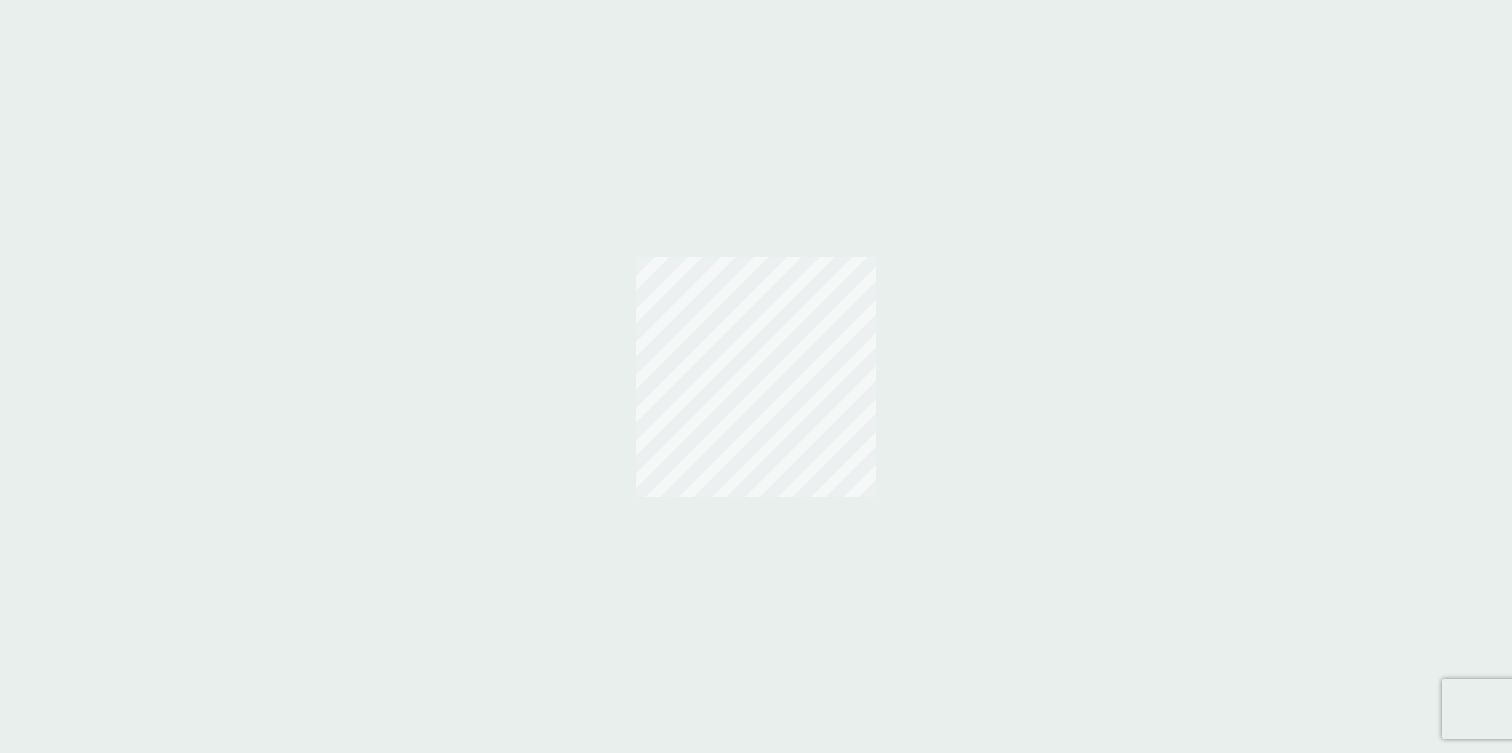scroll, scrollTop: 0, scrollLeft: 0, axis: both 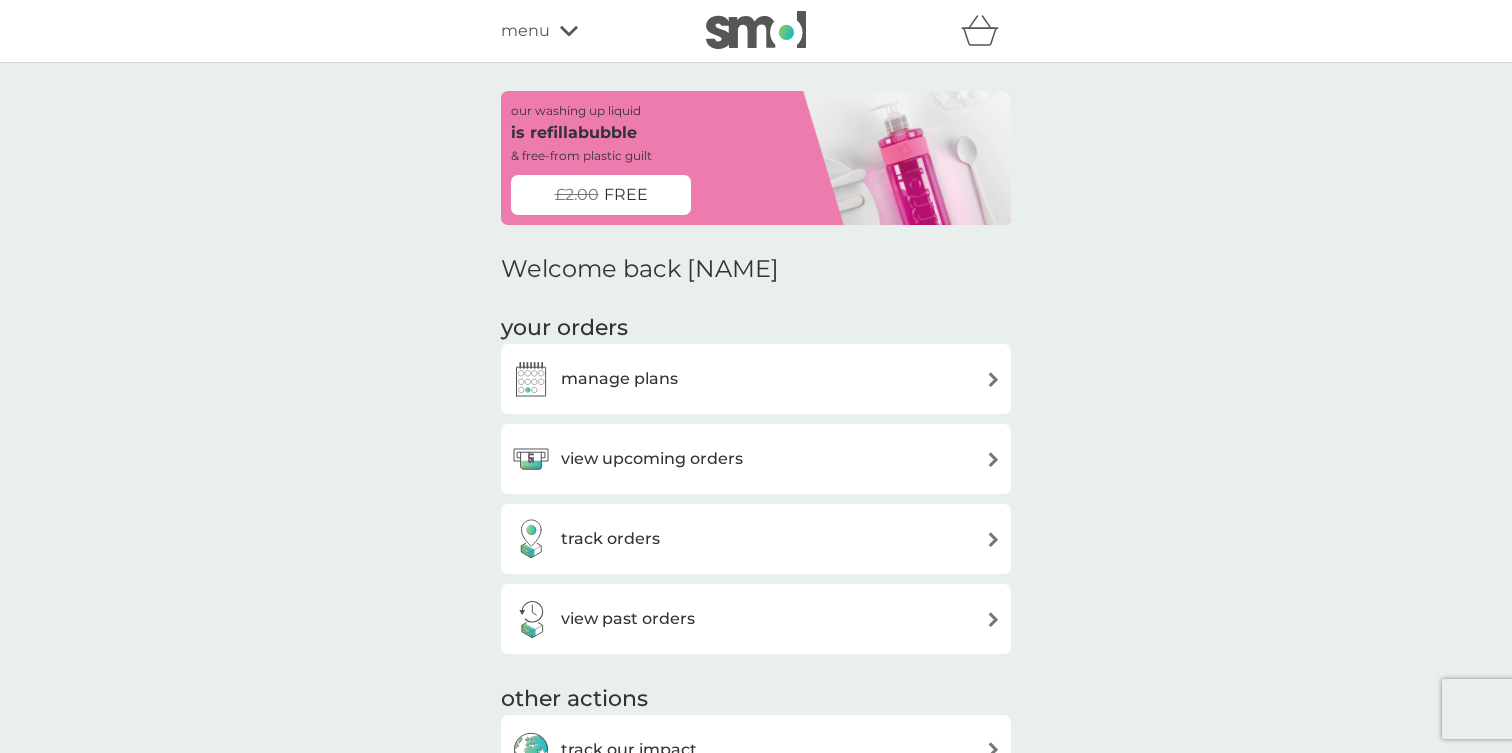 click on "view upcoming orders" at bounding box center [652, 459] 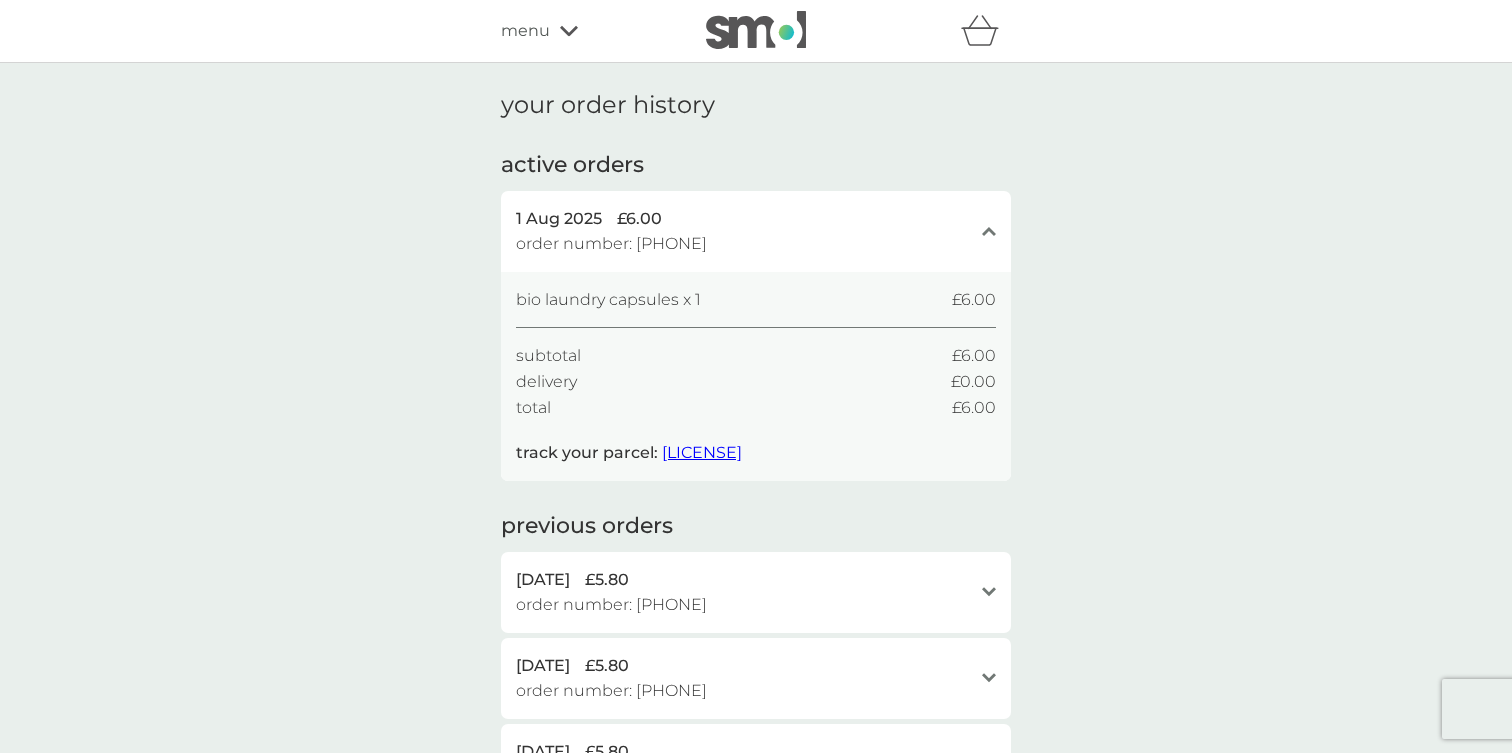 click on "L12275111029914216" at bounding box center (702, 452) 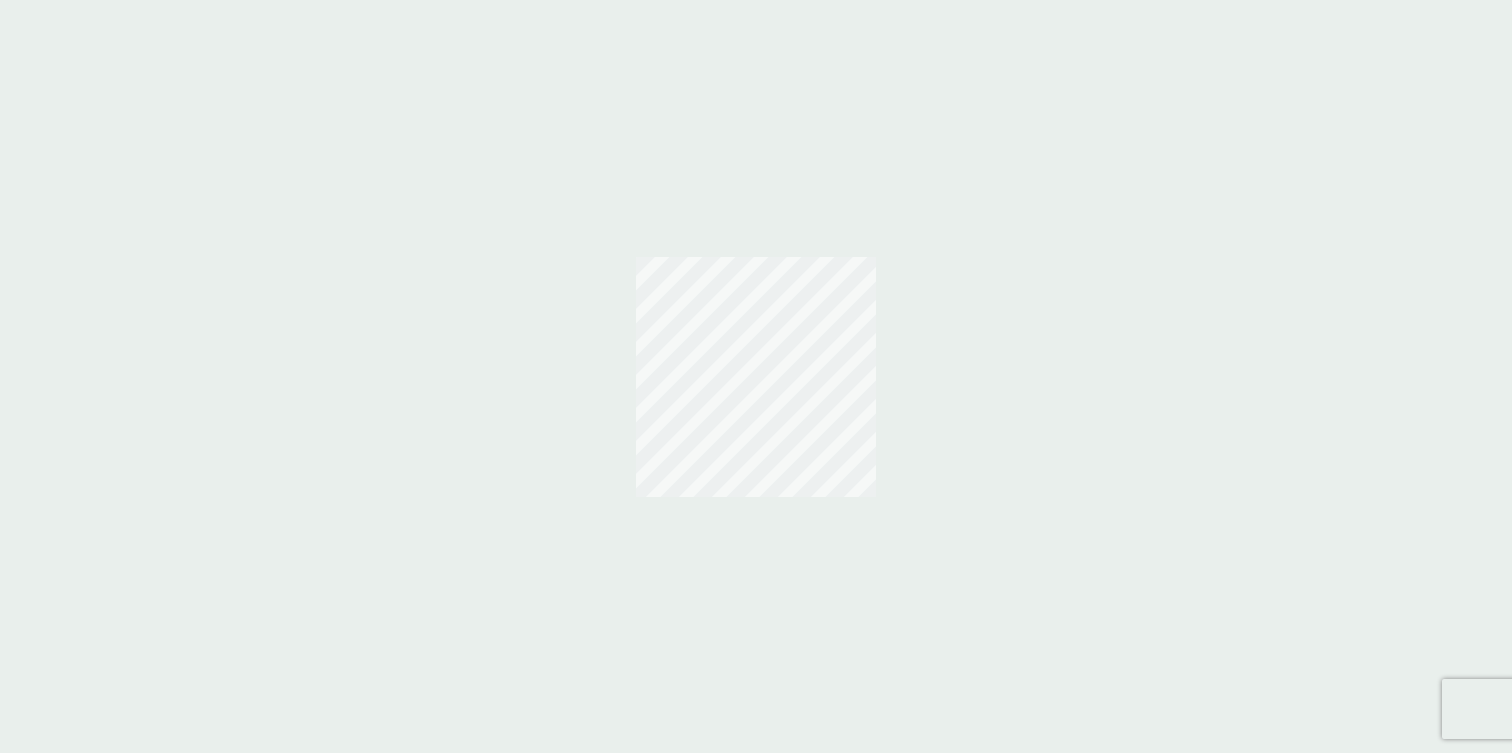 scroll, scrollTop: 0, scrollLeft: 0, axis: both 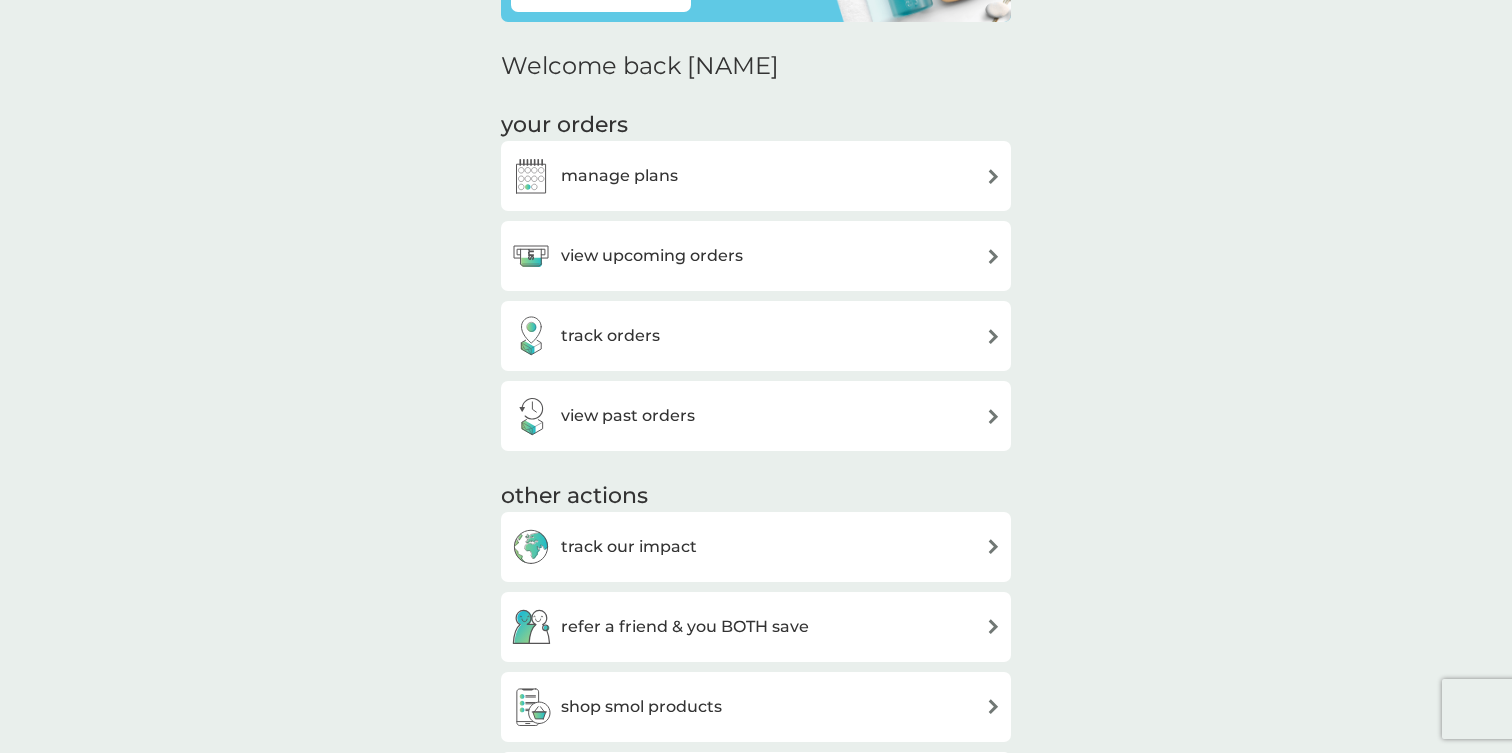 click on "view past orders" at bounding box center (628, 416) 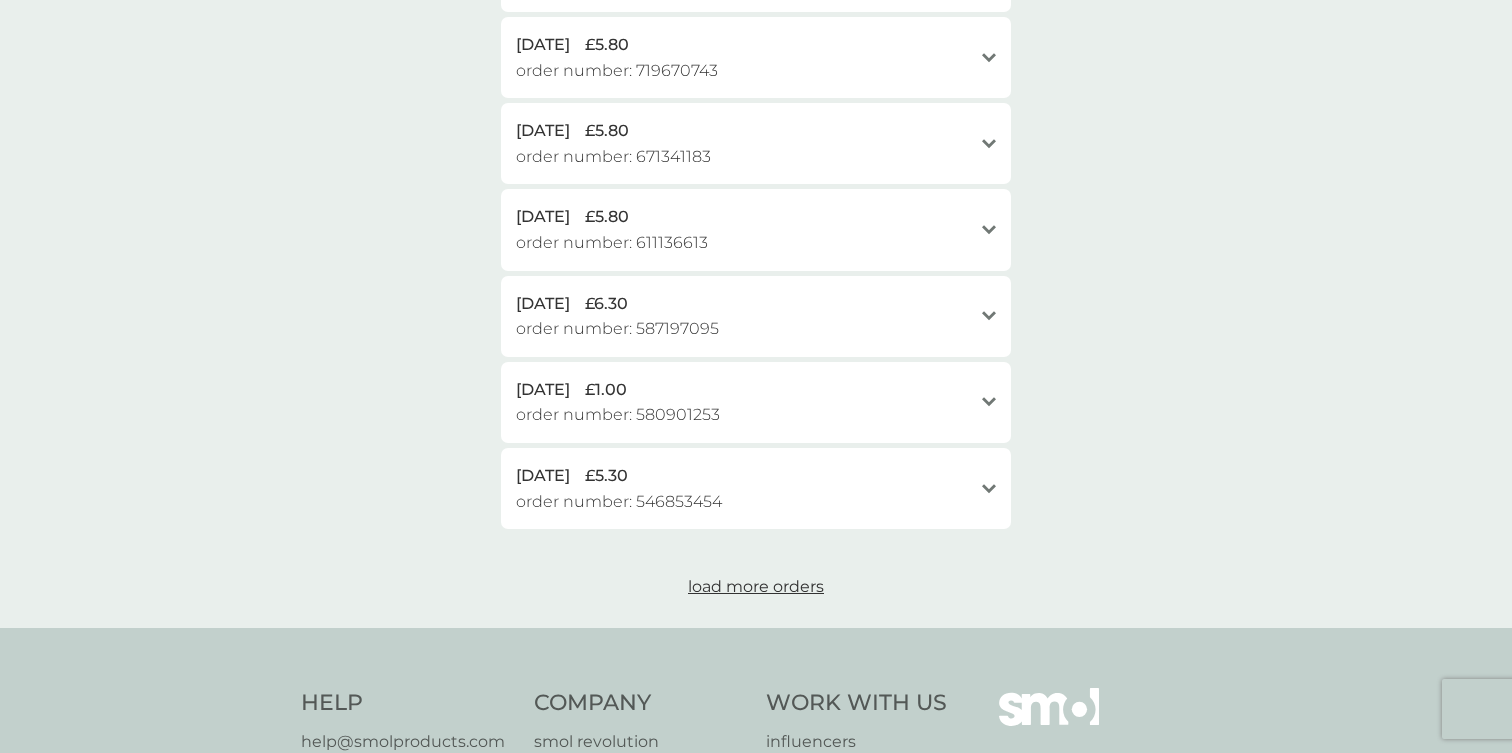 scroll, scrollTop: 0, scrollLeft: 0, axis: both 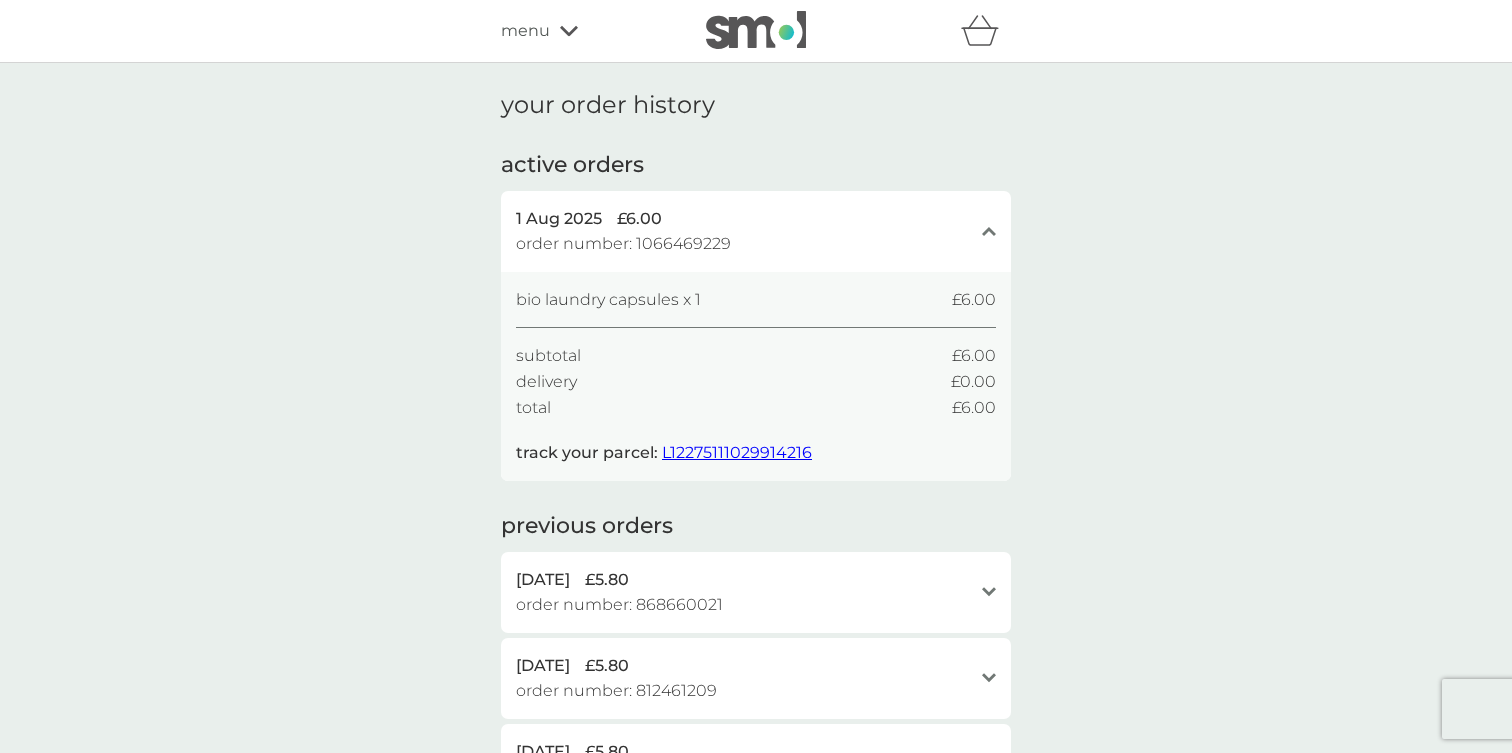 click 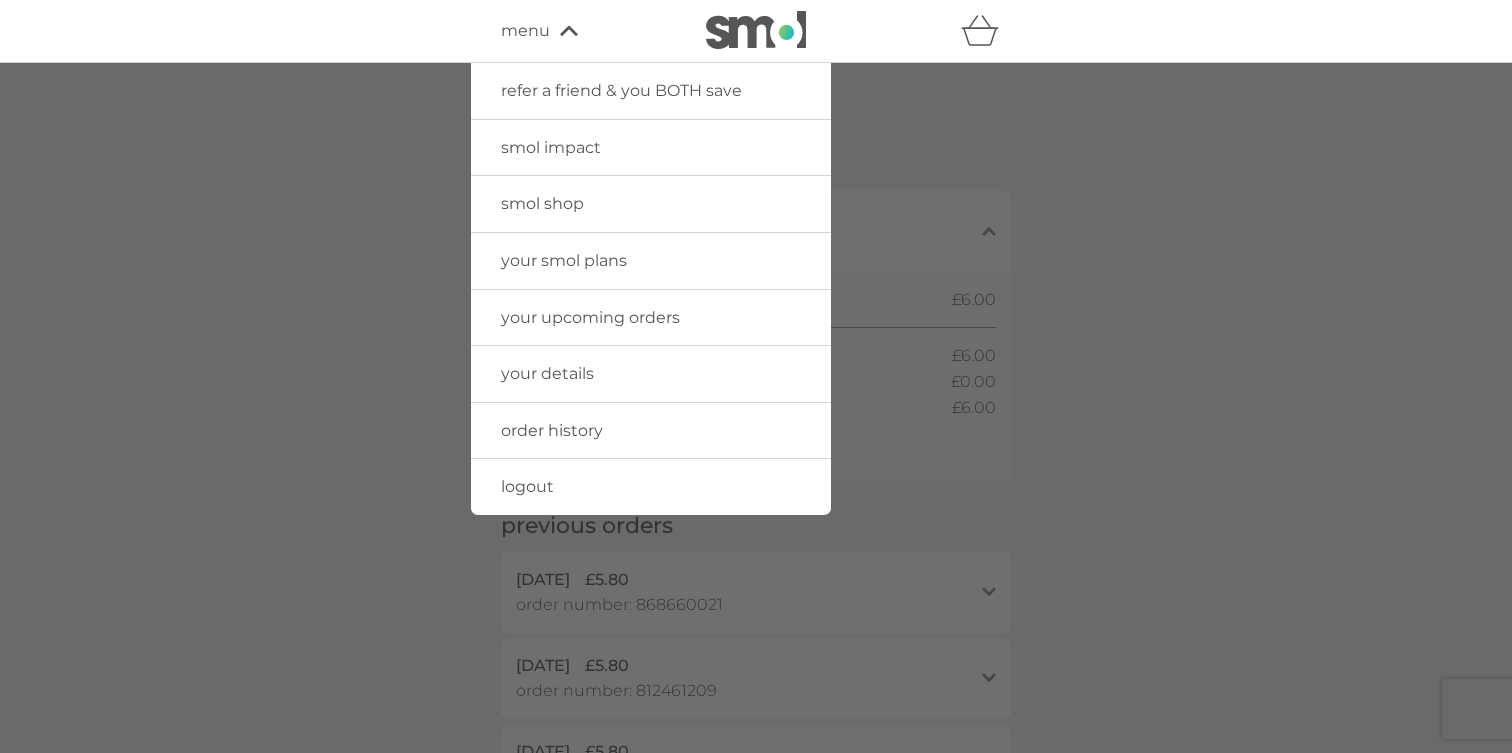click on "your details" at bounding box center [547, 373] 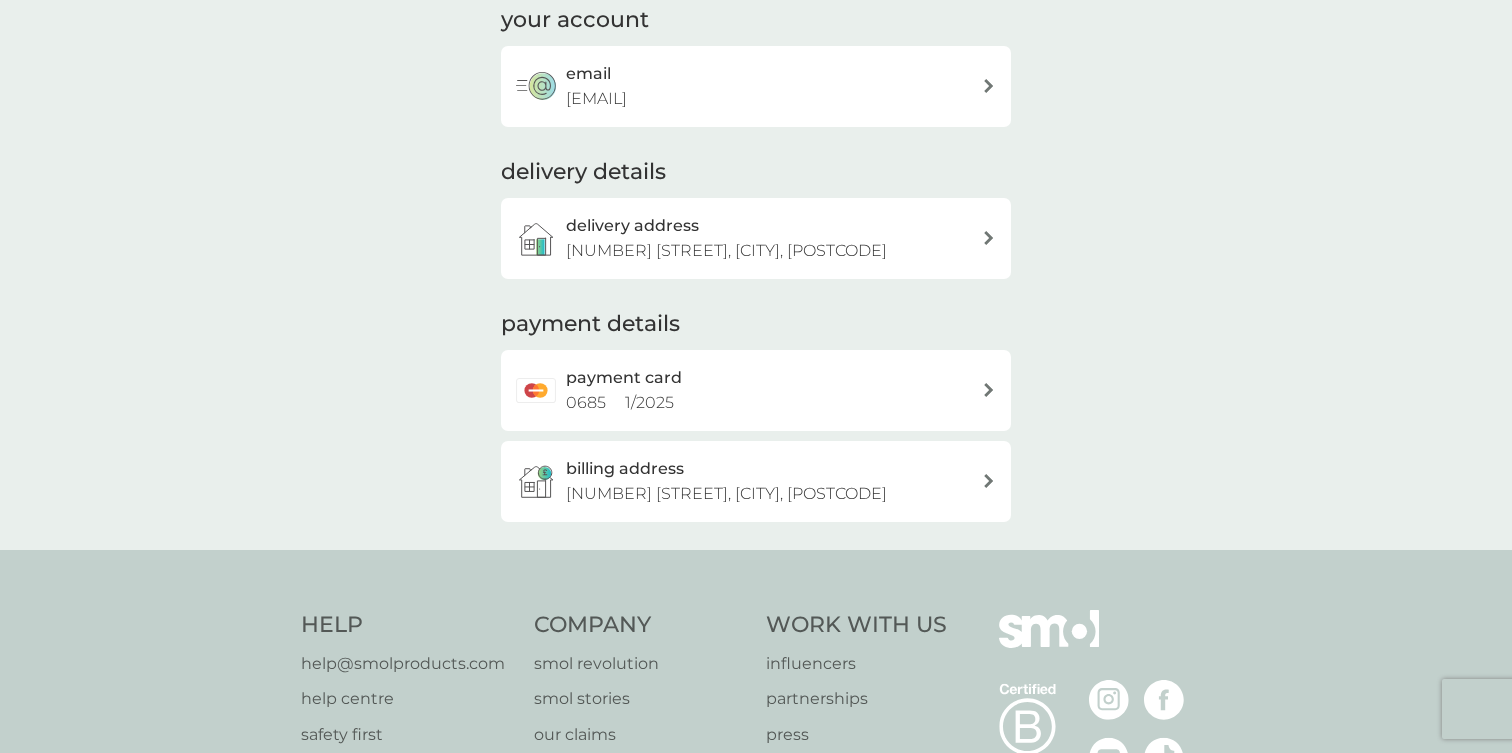 scroll, scrollTop: 0, scrollLeft: 0, axis: both 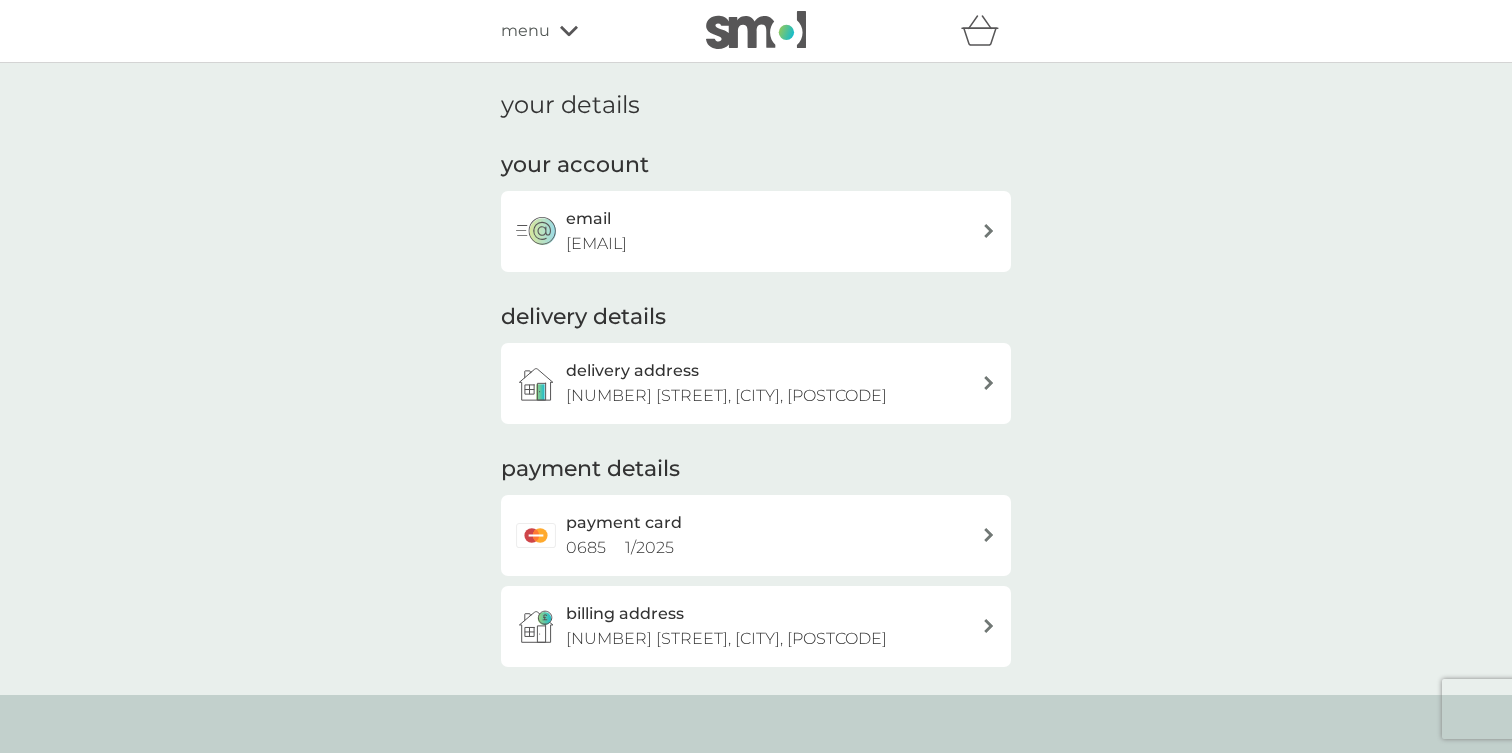 click on "menu" at bounding box center (525, 31) 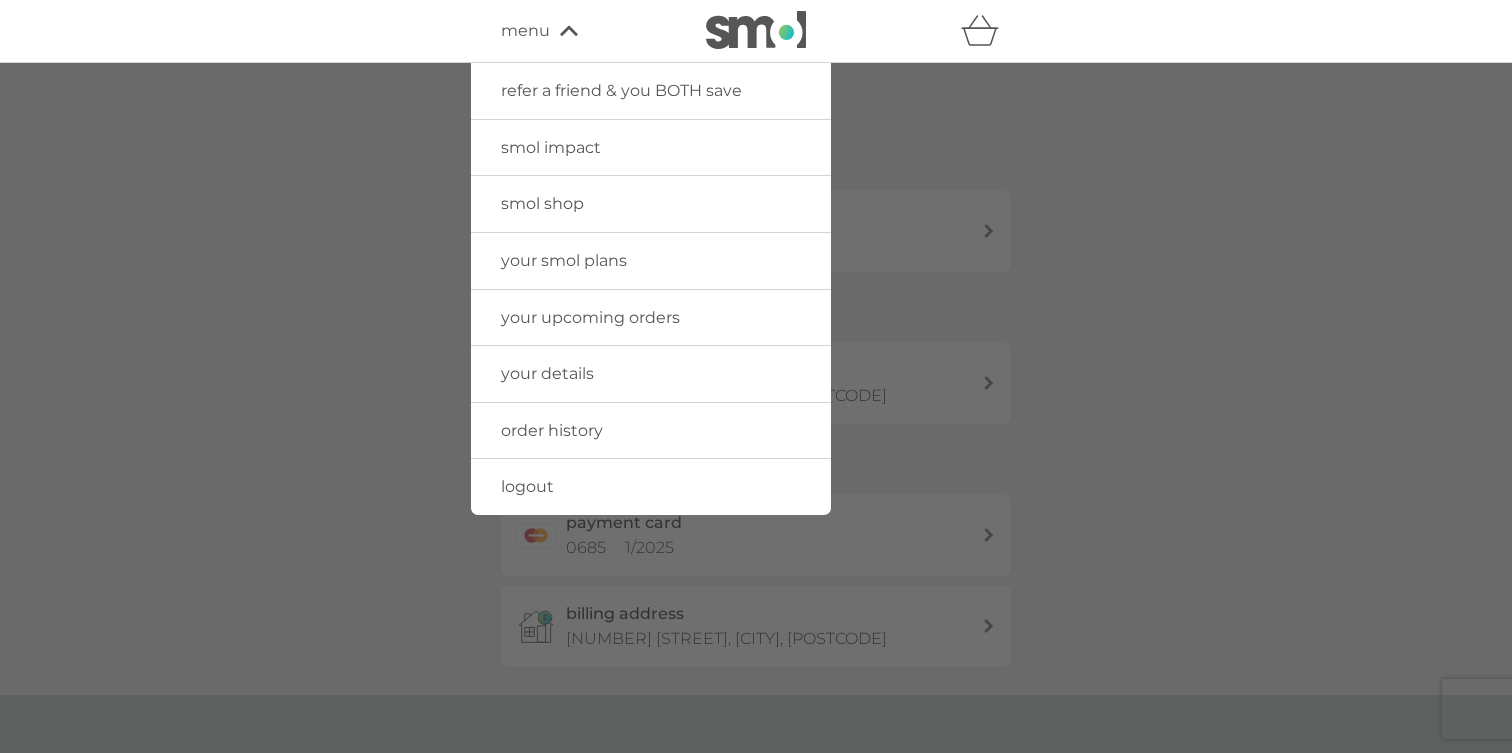 click on "your upcoming orders" at bounding box center (590, 317) 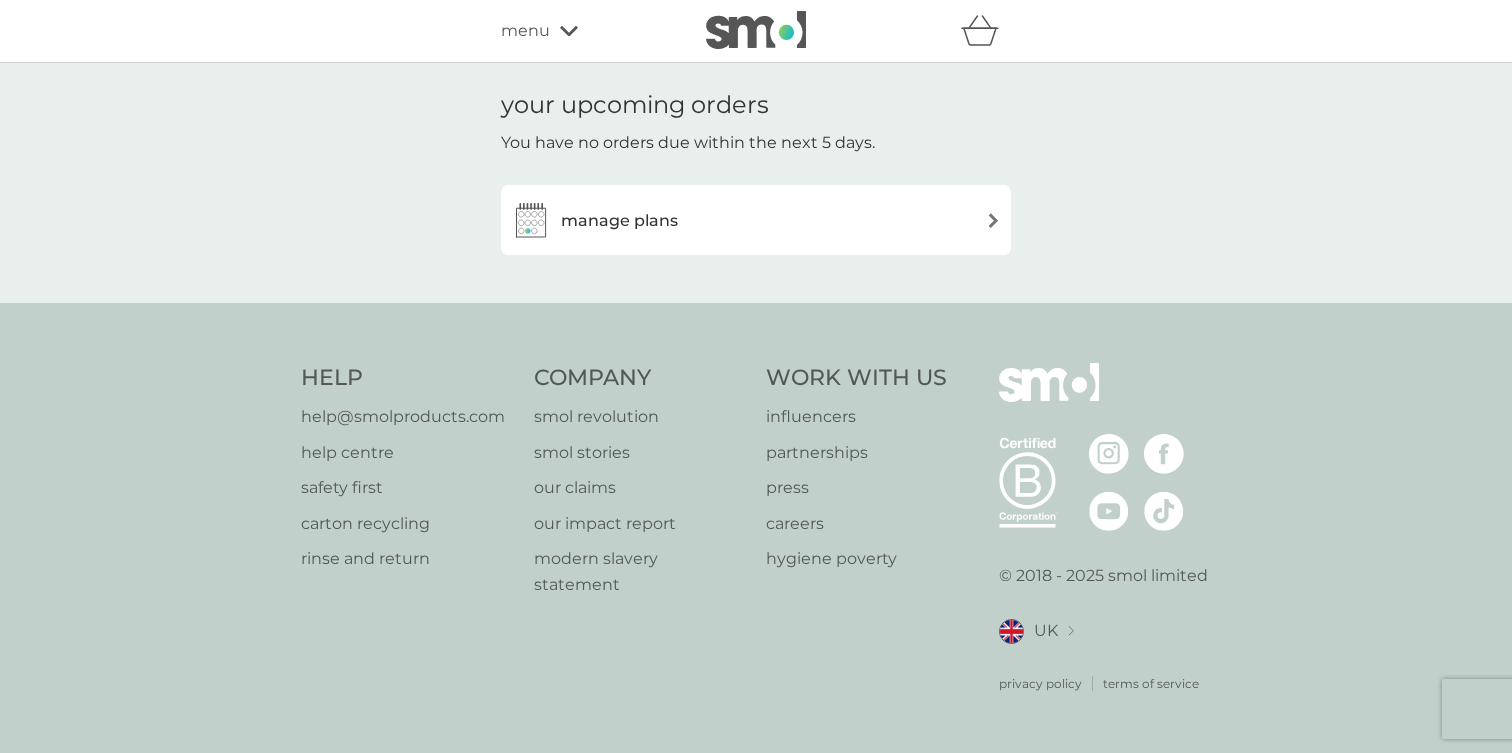click on "manage plans" at bounding box center [619, 221] 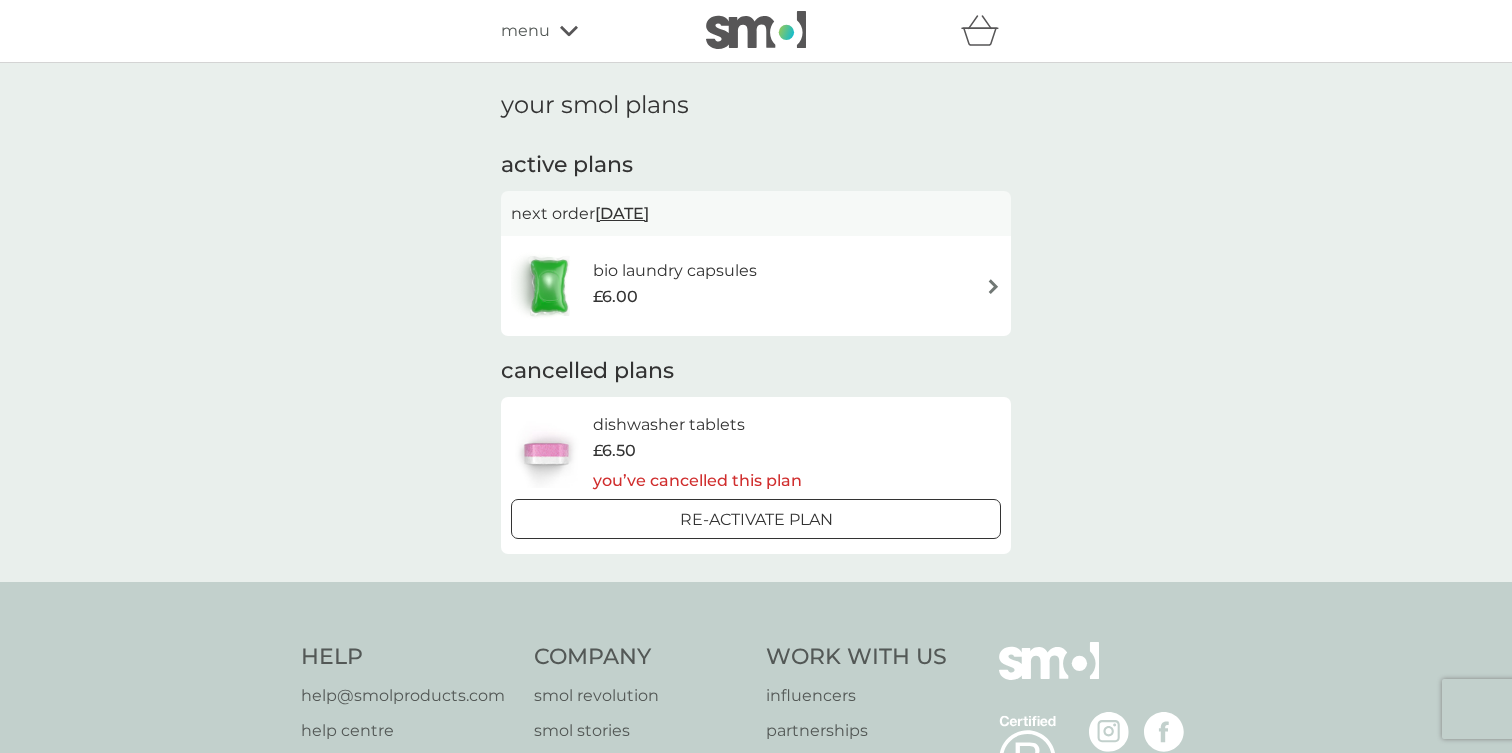 click at bounding box center (993, 286) 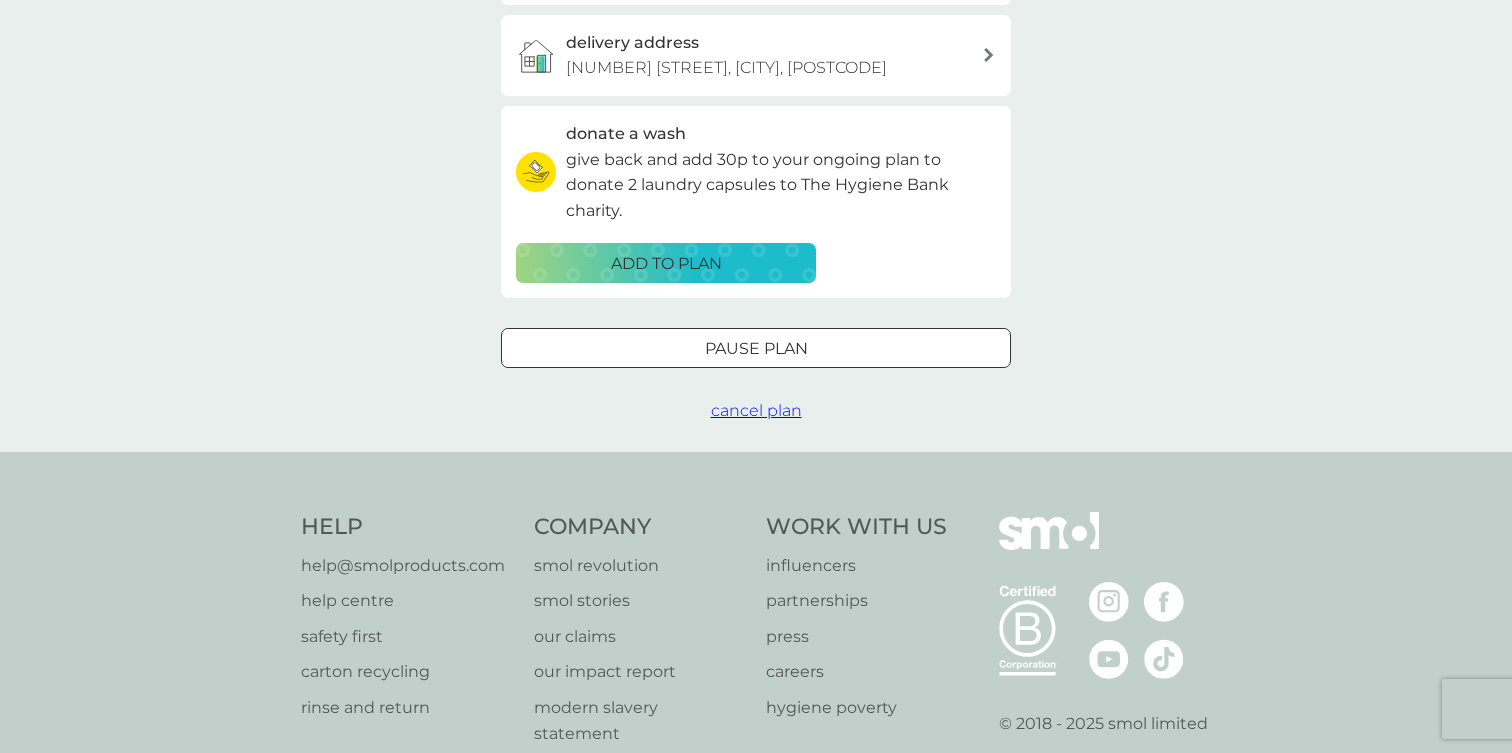 scroll, scrollTop: 0, scrollLeft: 0, axis: both 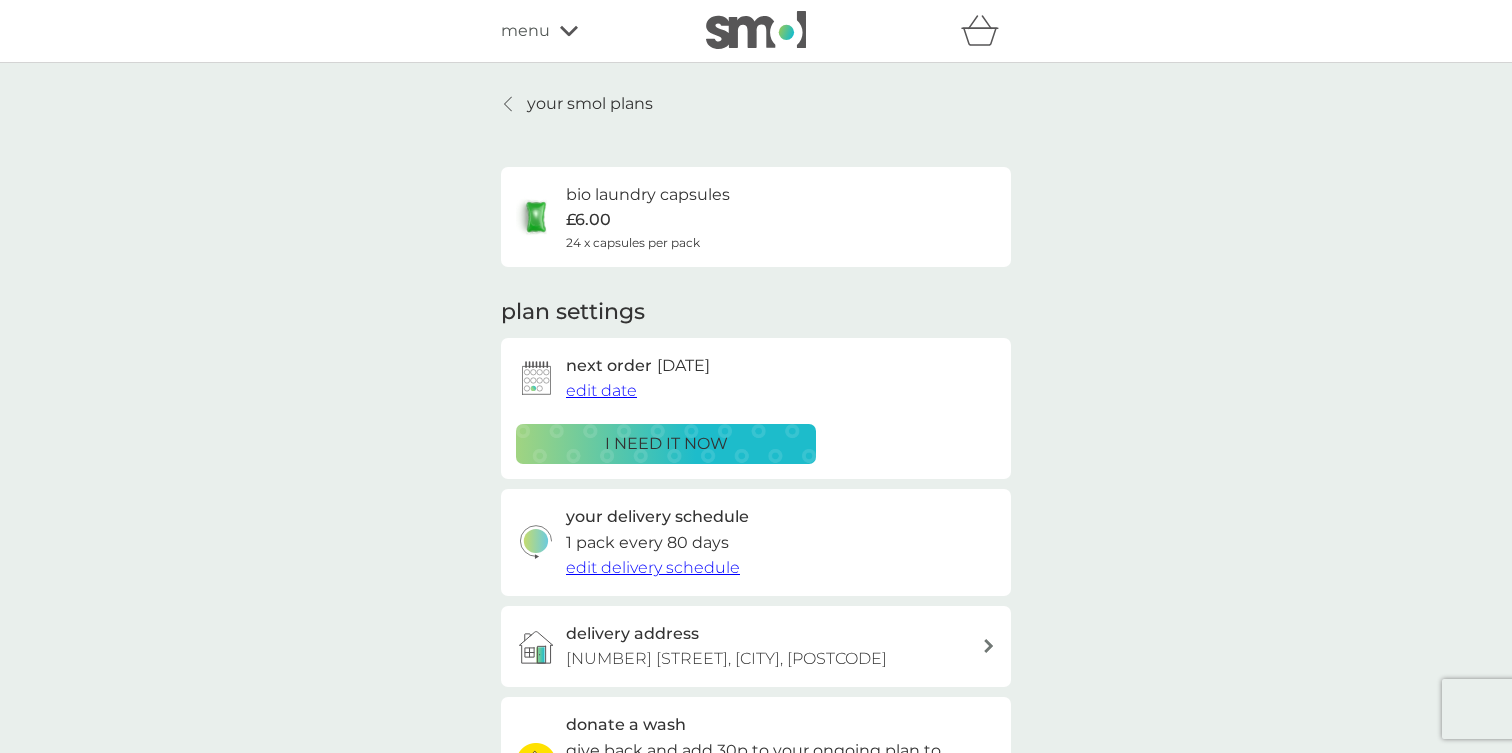 click on "your smol plans" at bounding box center [590, 104] 